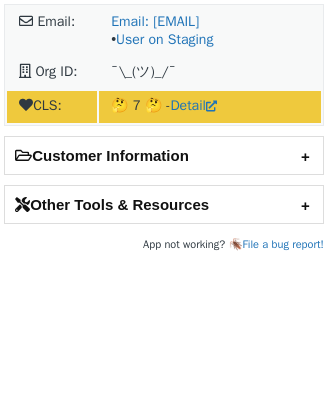 scroll, scrollTop: 0, scrollLeft: 0, axis: both 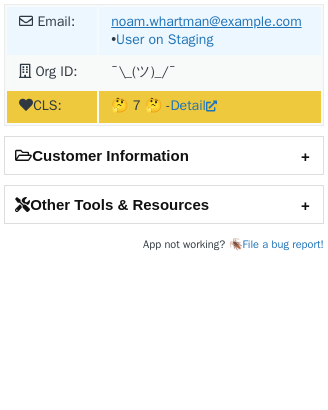 click on "noam.whartman@catonetworks.com" at bounding box center (206, 21) 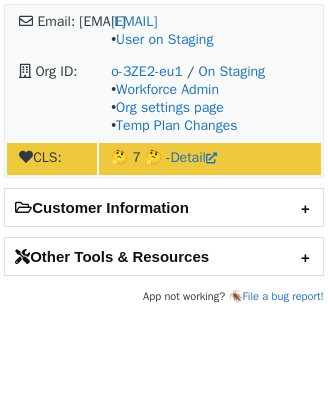 scroll, scrollTop: 0, scrollLeft: 0, axis: both 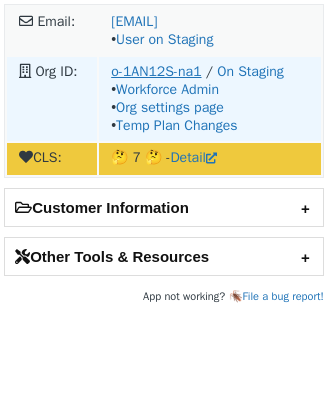 click on "[ORG_ID]" at bounding box center [156, 71] 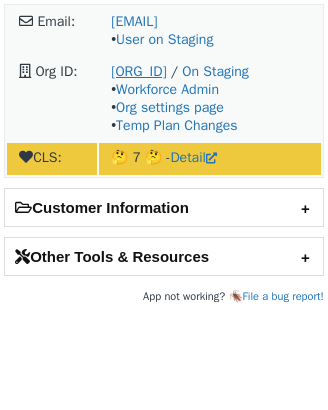scroll, scrollTop: 0, scrollLeft: 0, axis: both 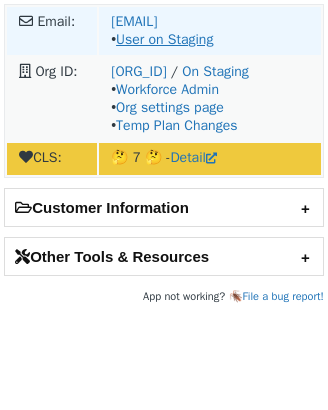click on "User on [STAGE]" at bounding box center [164, 39] 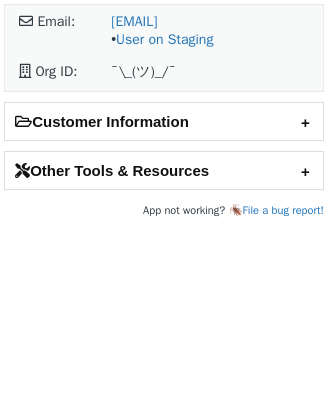 scroll, scrollTop: 0, scrollLeft: 0, axis: both 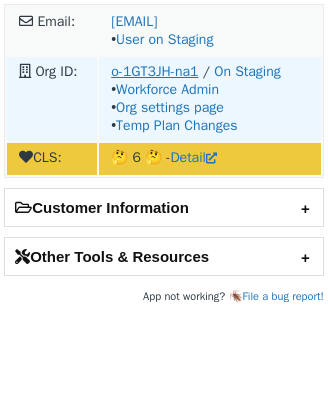 click on "o-1GT3JH-na1" at bounding box center (154, 71) 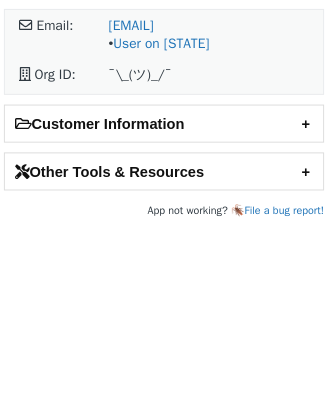 scroll, scrollTop: 0, scrollLeft: 0, axis: both 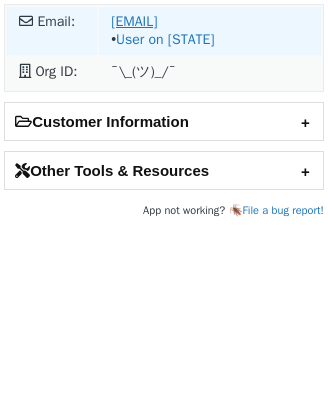 click on "yasmin.nygate@gong.io" at bounding box center [134, 21] 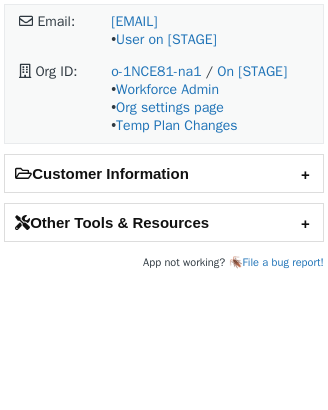 scroll, scrollTop: 0, scrollLeft: 0, axis: both 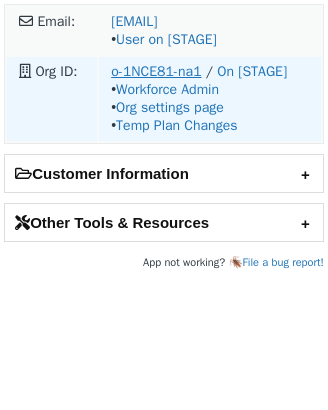 click on "o-1NCE81-na1" at bounding box center [156, 71] 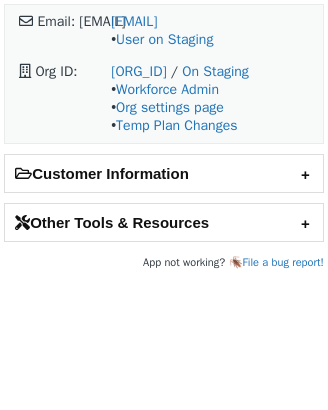 scroll, scrollTop: 0, scrollLeft: 0, axis: both 